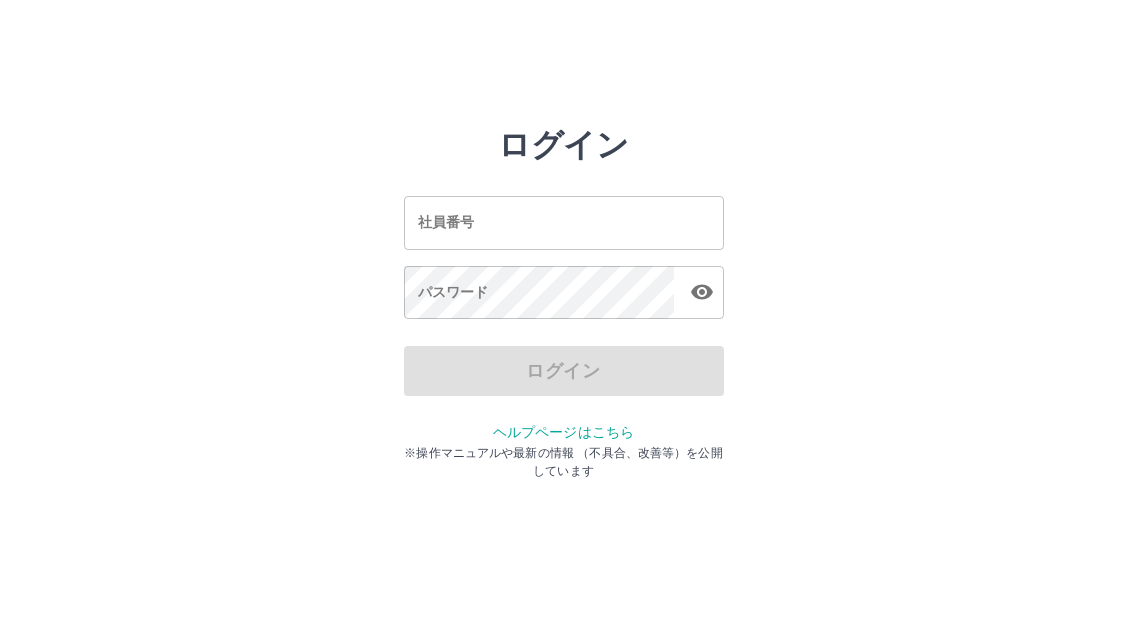 scroll, scrollTop: 0, scrollLeft: 0, axis: both 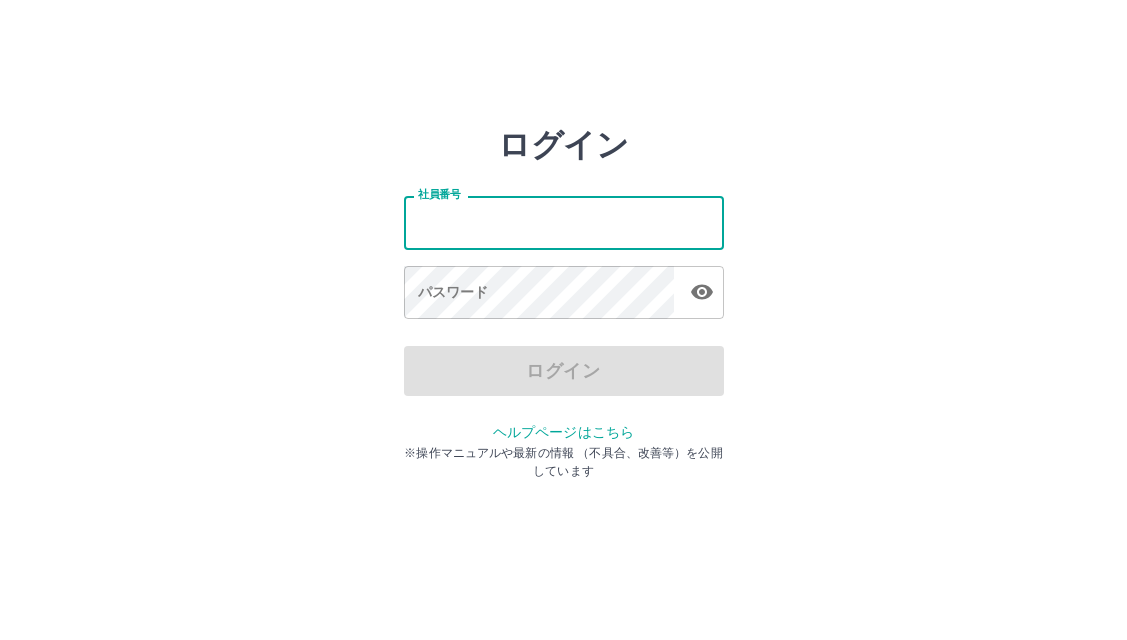 click on "社員番号" at bounding box center (564, 222) 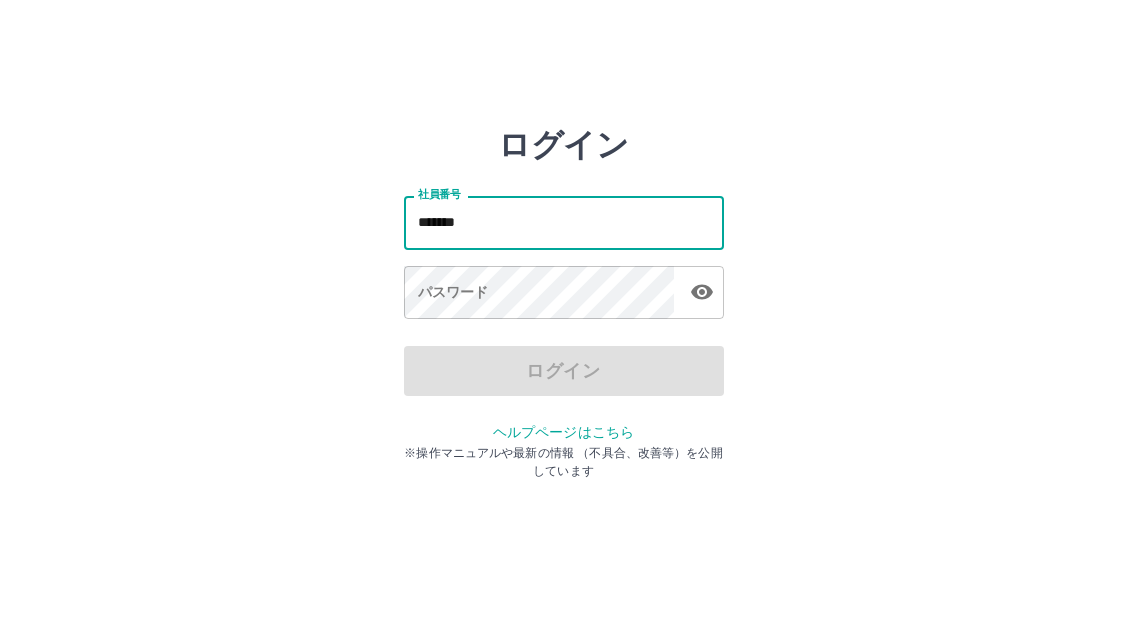 type on "*******" 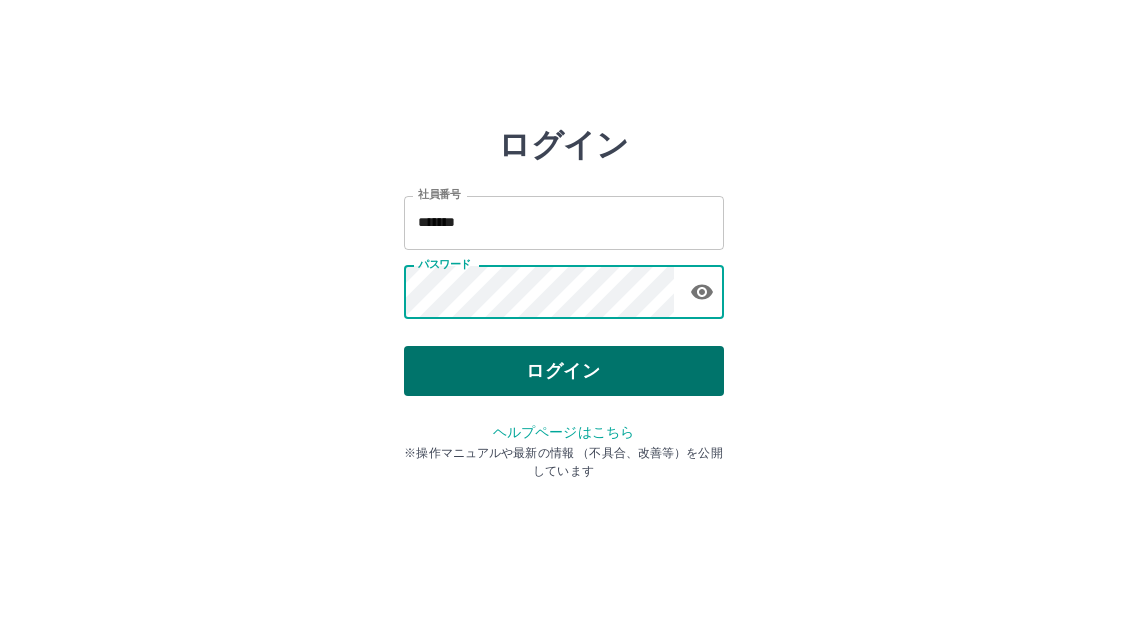 click on "ログイン" at bounding box center [564, 371] 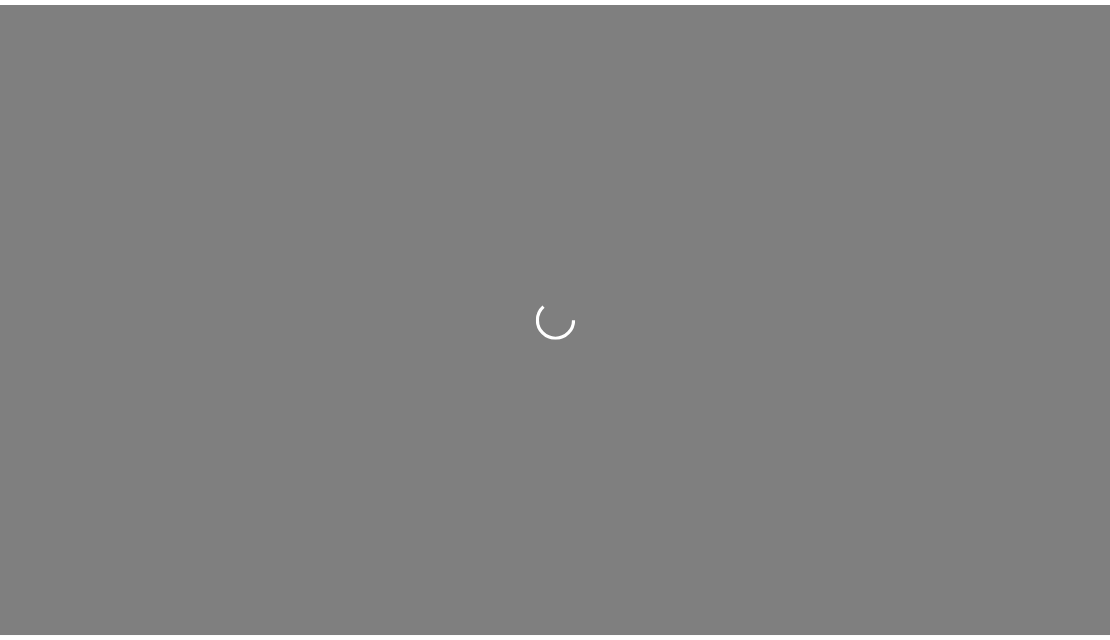scroll, scrollTop: 0, scrollLeft: 0, axis: both 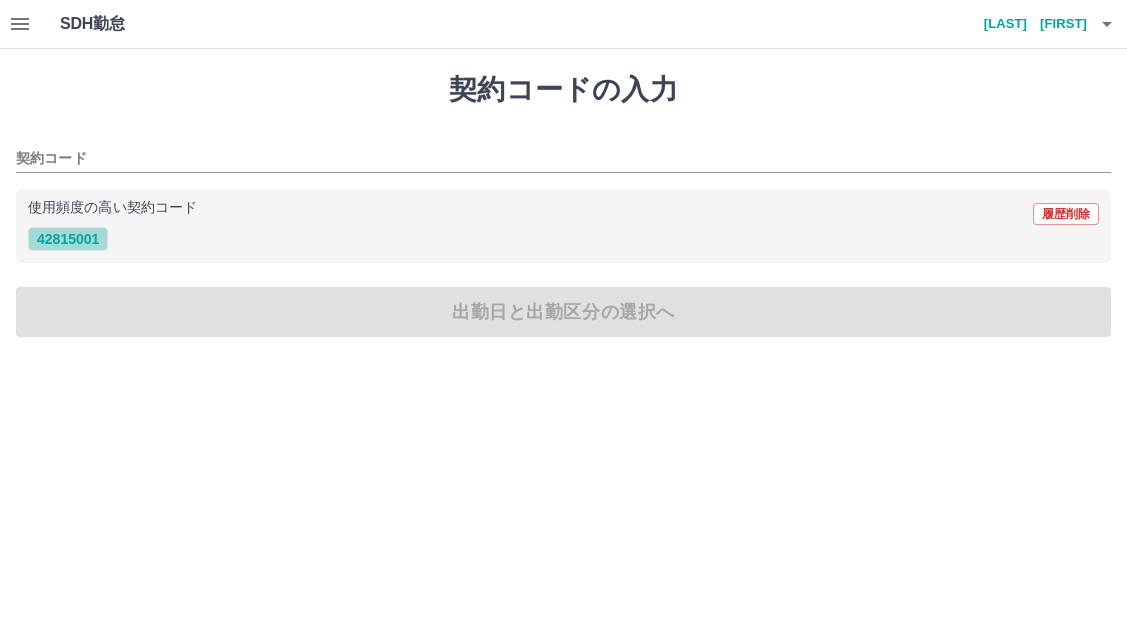 click on "42815001" at bounding box center (68, 239) 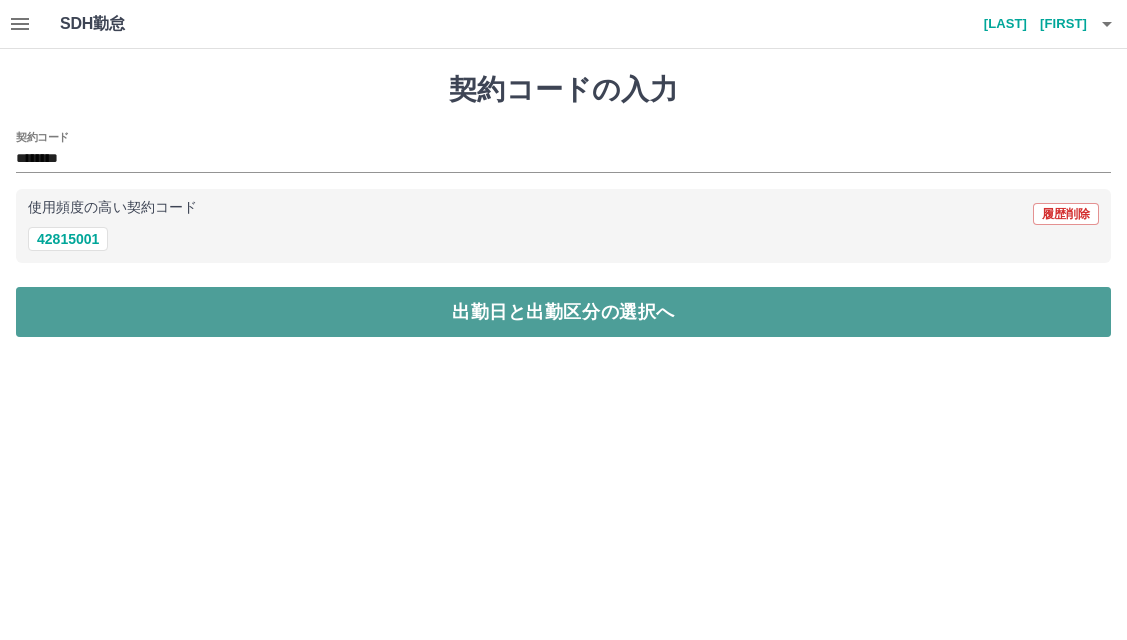 click on "出勤日と出勤区分の選択へ" at bounding box center (563, 312) 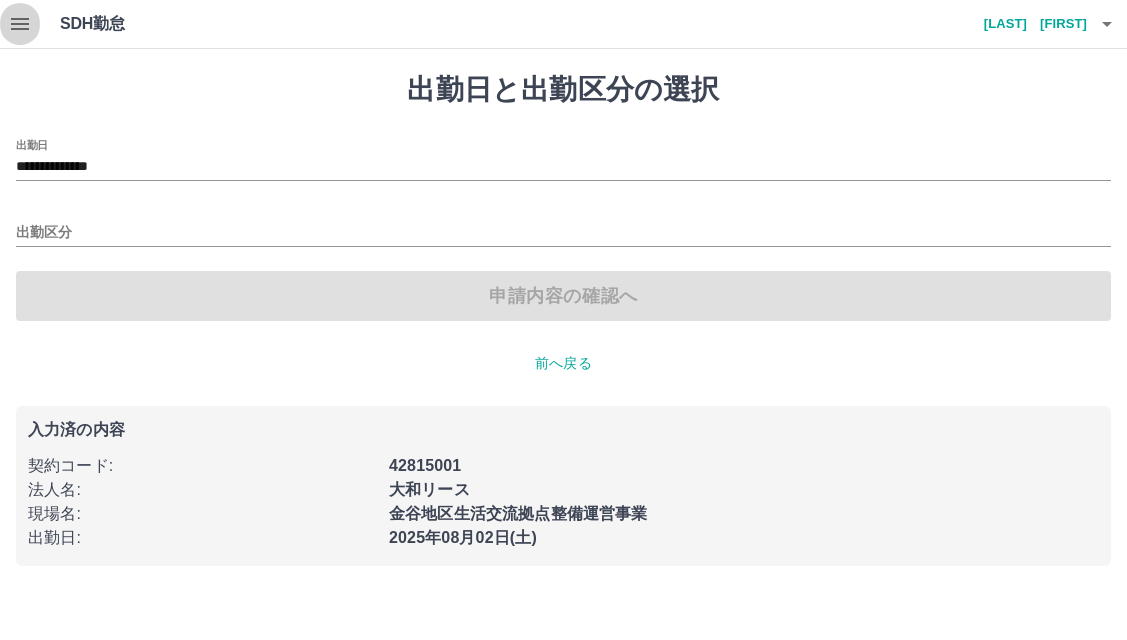 click 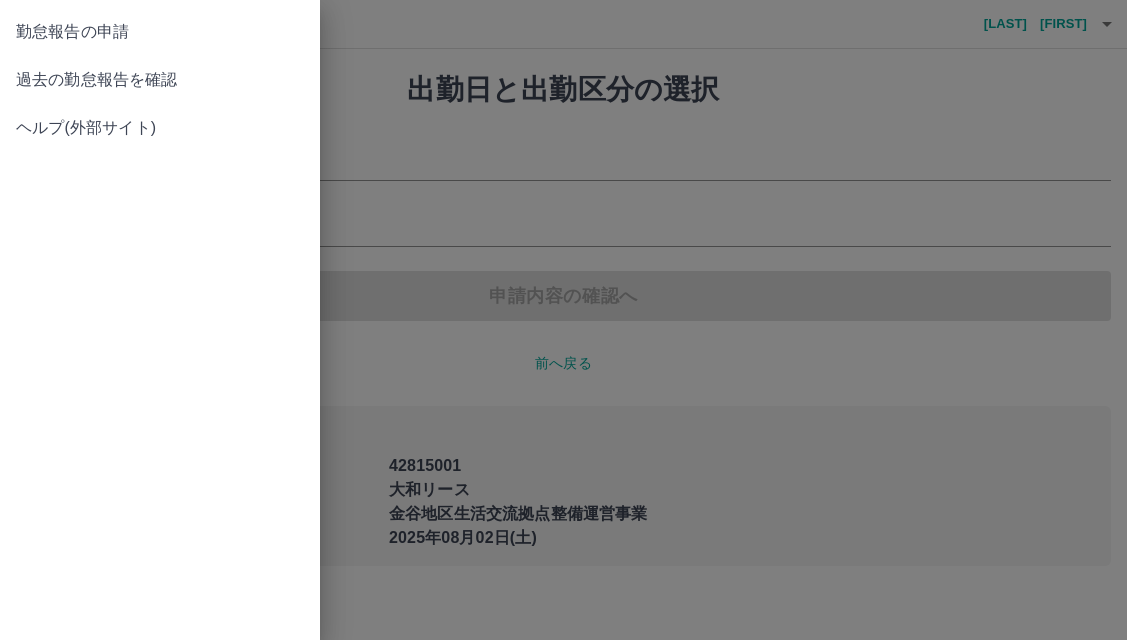 click on "過去の勤怠報告を確認" at bounding box center (160, 80) 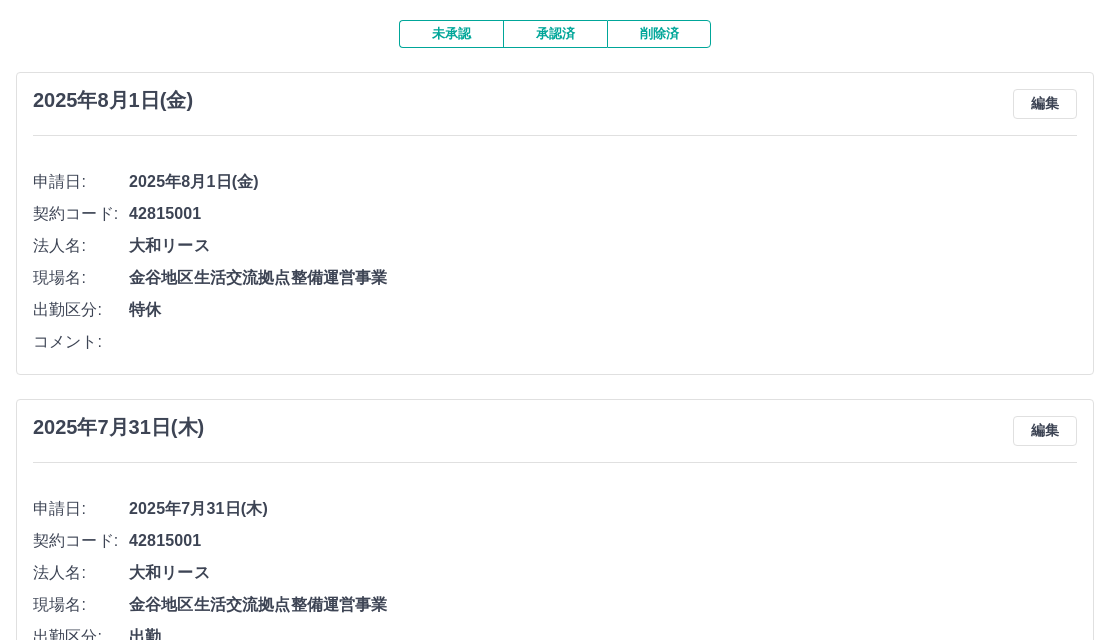 scroll, scrollTop: 0, scrollLeft: 0, axis: both 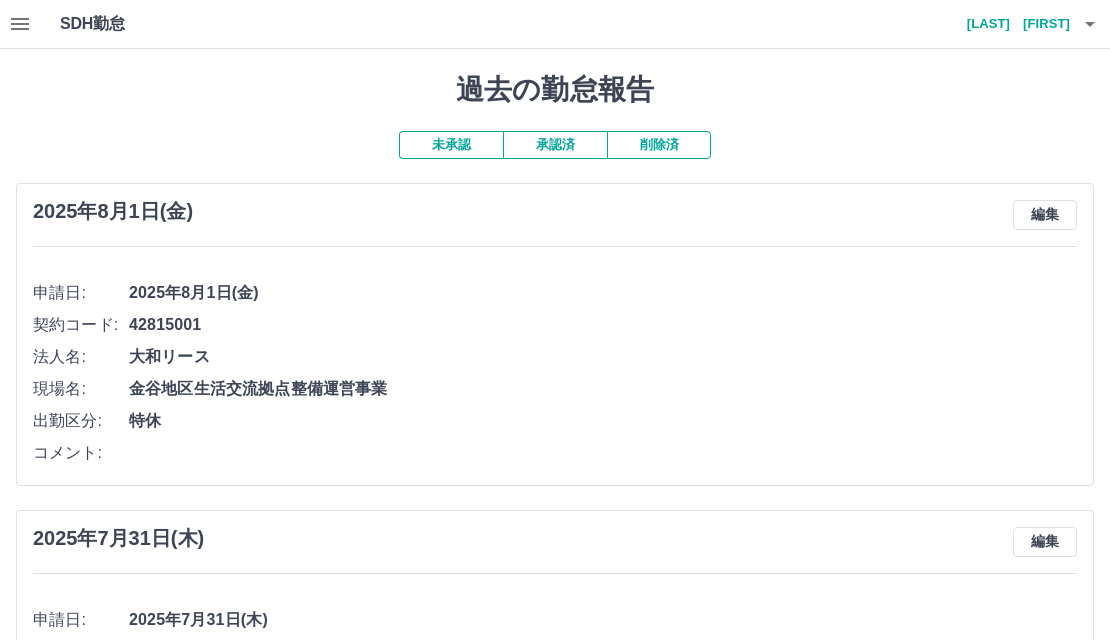 click on "承認済" at bounding box center (555, 145) 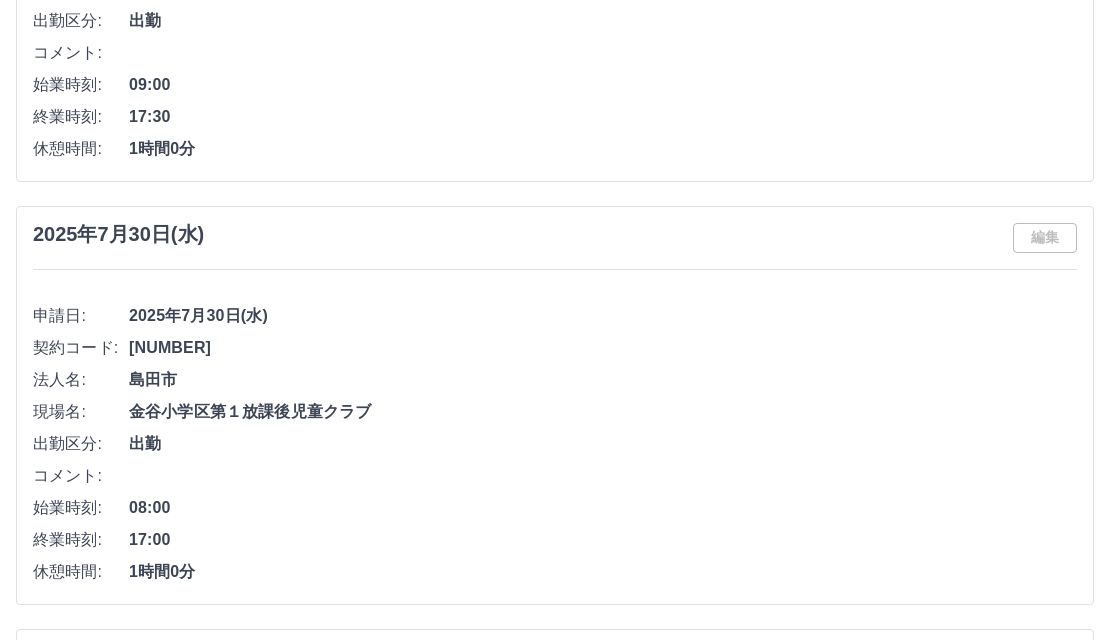 scroll, scrollTop: 0, scrollLeft: 0, axis: both 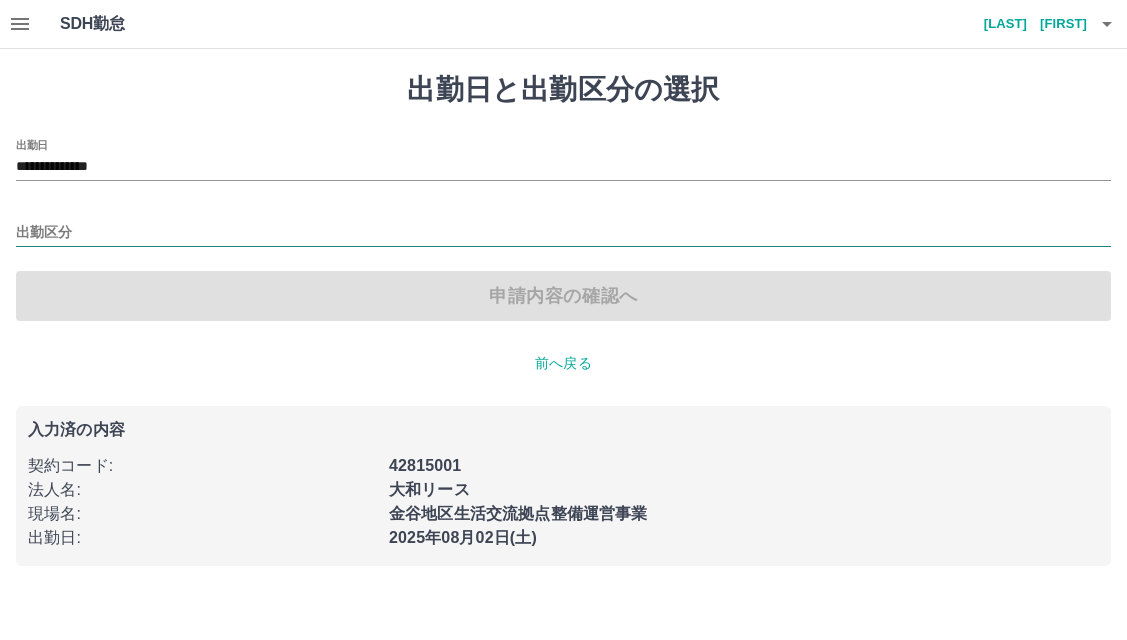 click on "出勤区分" at bounding box center [563, 233] 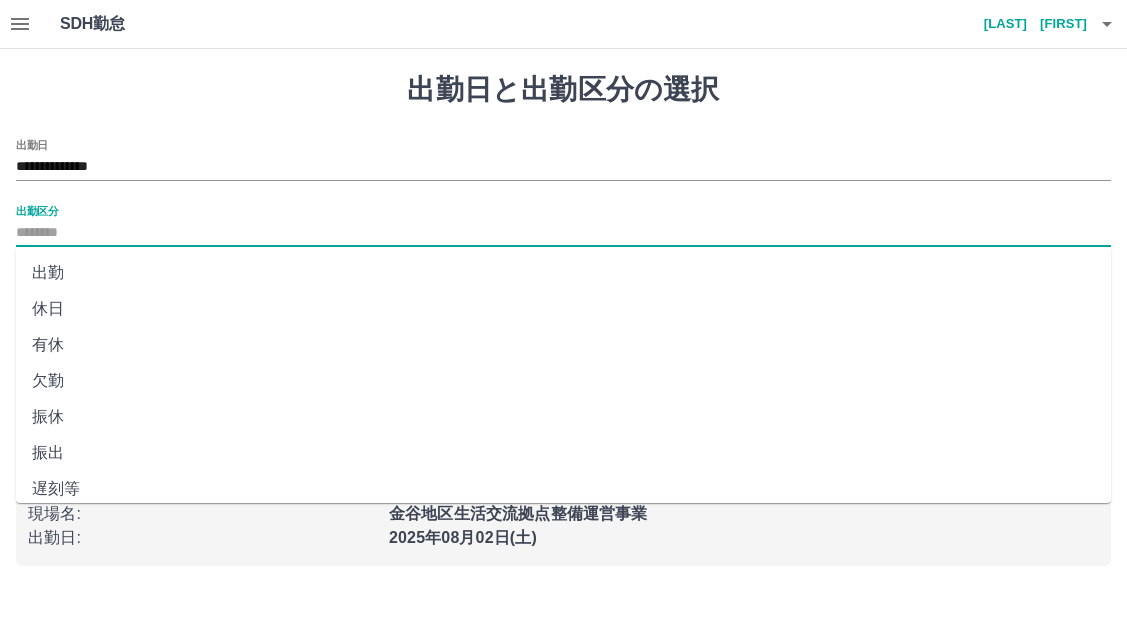 click on "出勤" at bounding box center [563, 273] 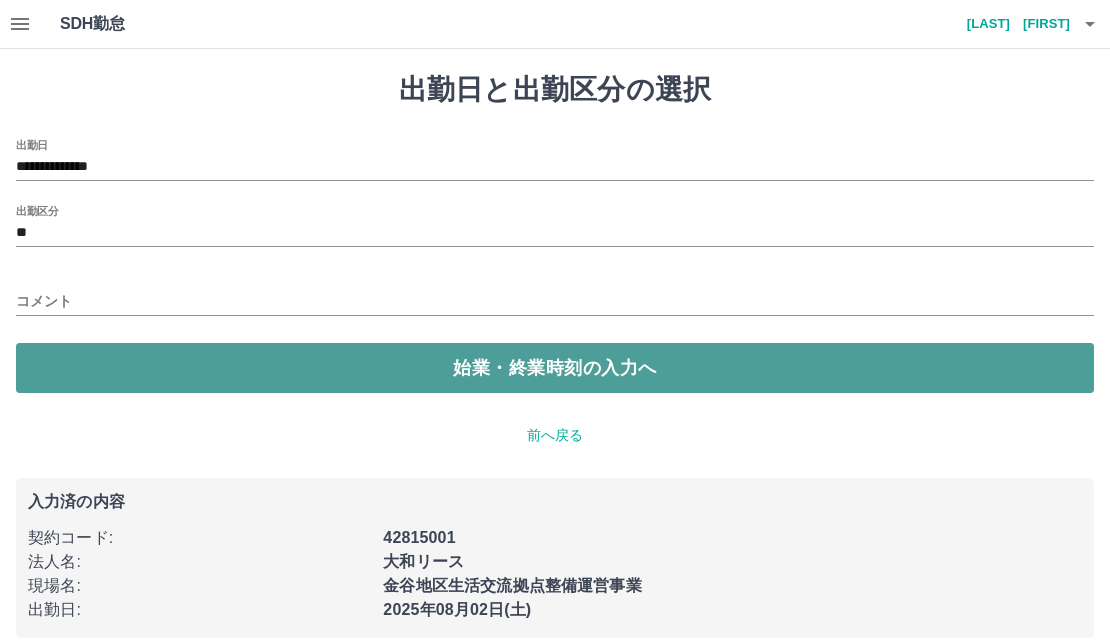 click on "始業・終業時刻の入力へ" at bounding box center (555, 368) 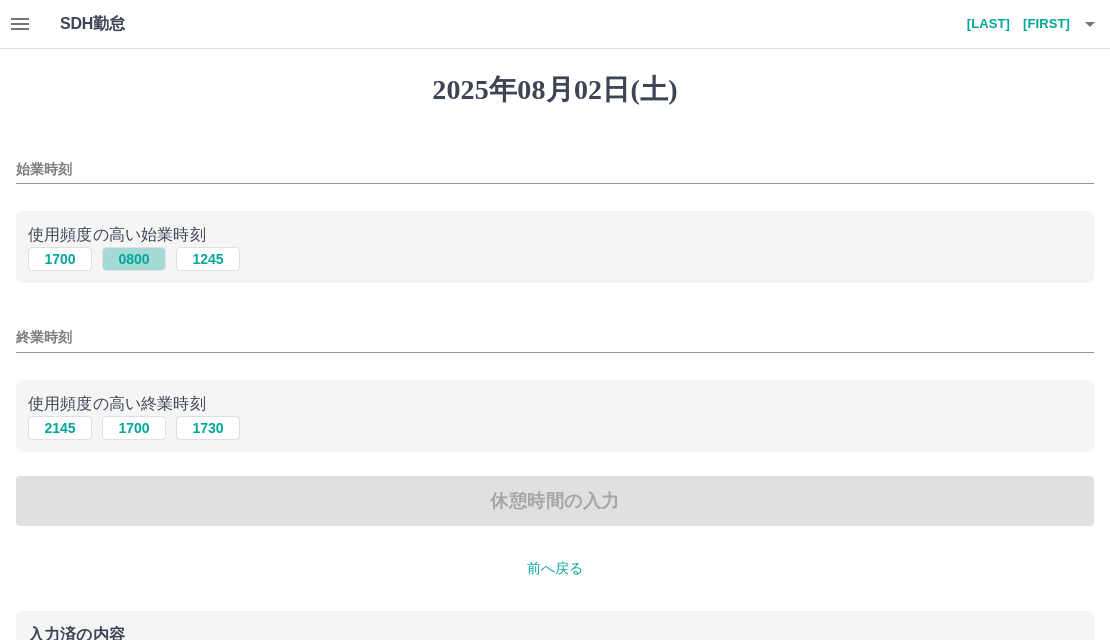 click on "0800" at bounding box center (134, 259) 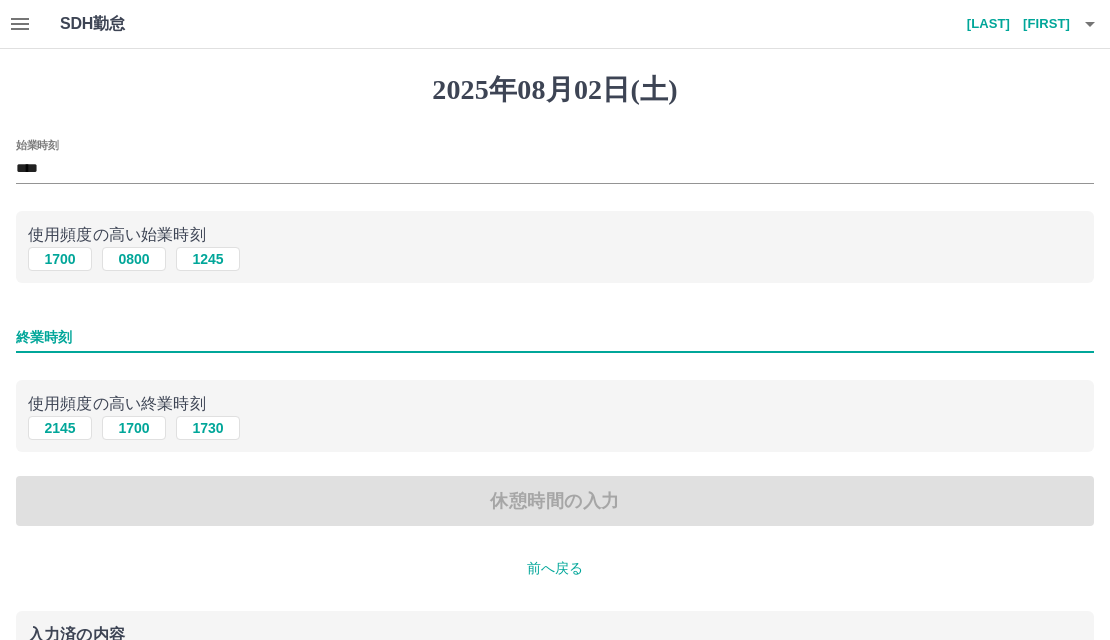 click on "終業時刻" at bounding box center [555, 337] 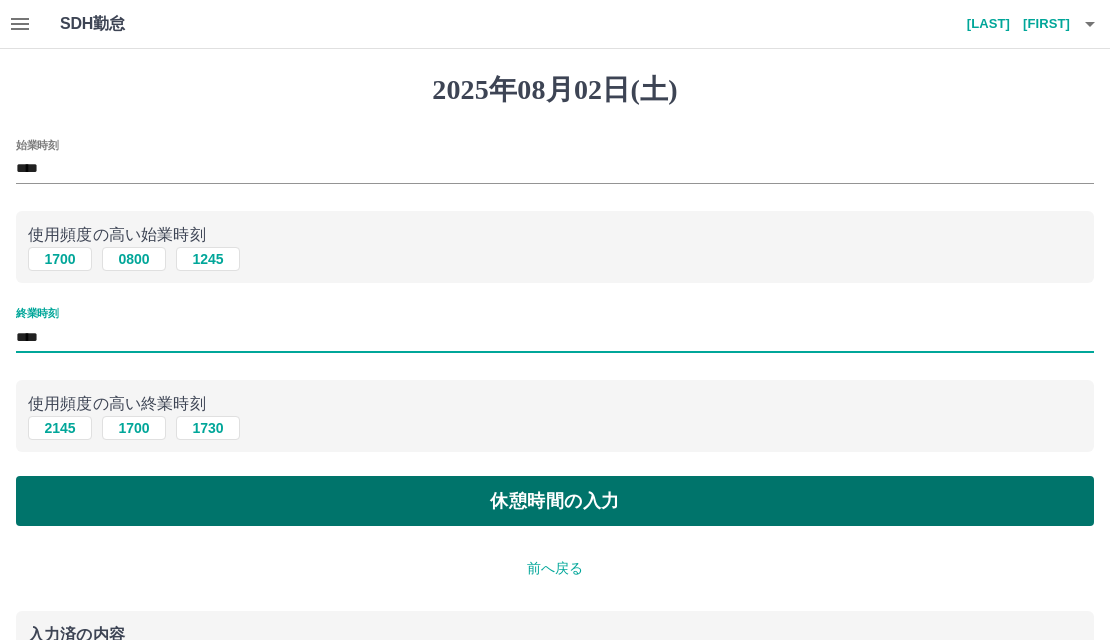 click on "休憩時間の入力" at bounding box center [555, 501] 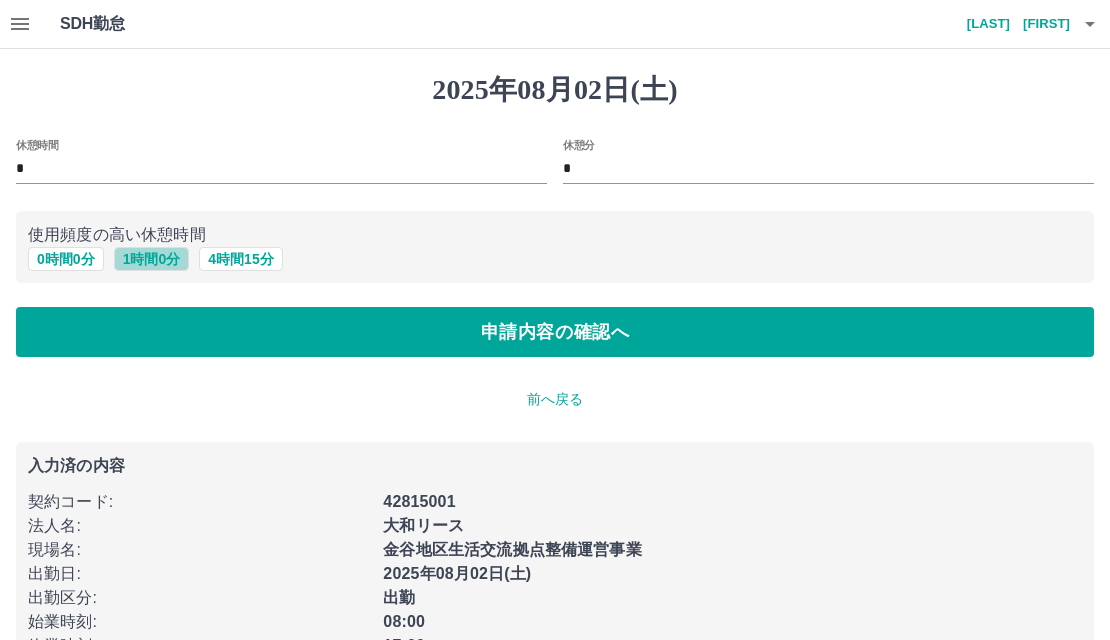 click on "1 時間 0 分" at bounding box center (152, 259) 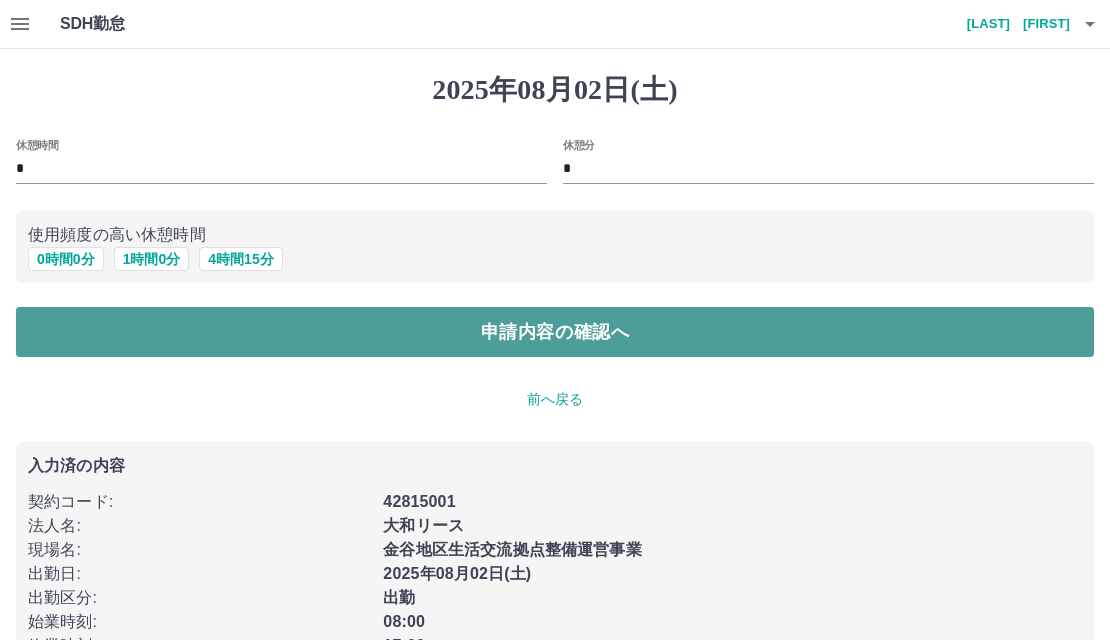 click on "申請内容の確認へ" at bounding box center [555, 332] 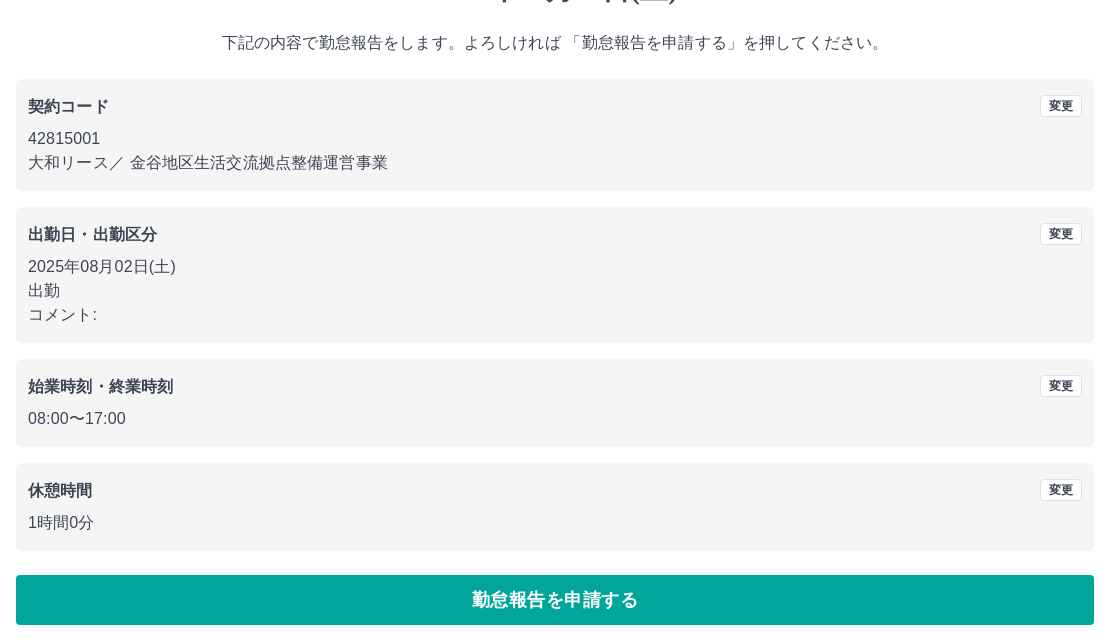 scroll, scrollTop: 109, scrollLeft: 0, axis: vertical 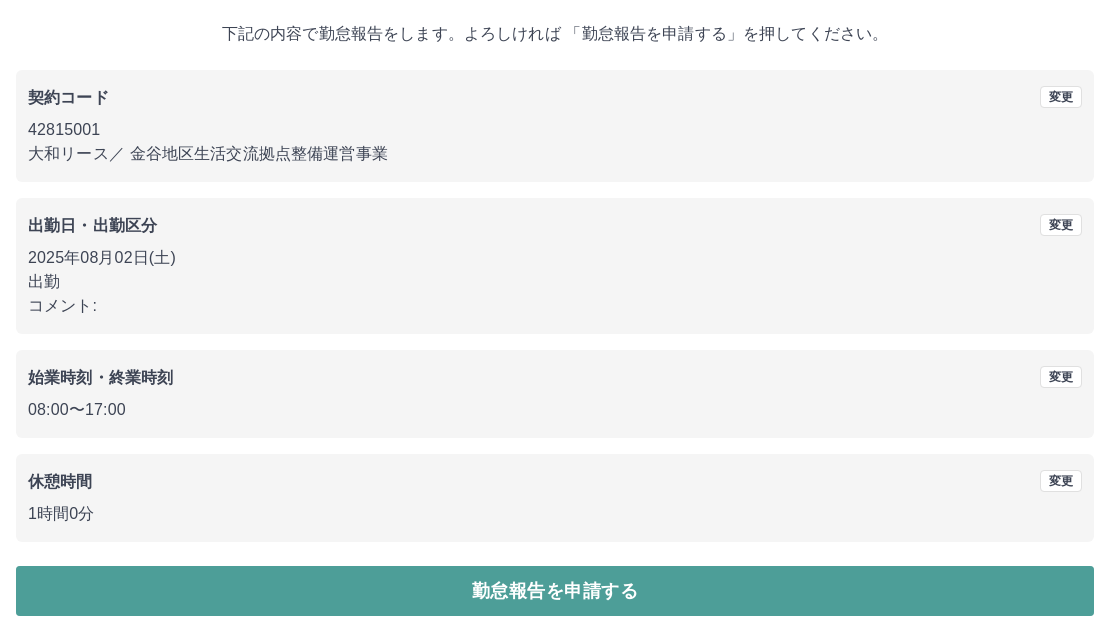 click on "勤怠報告を申請する" at bounding box center [555, 591] 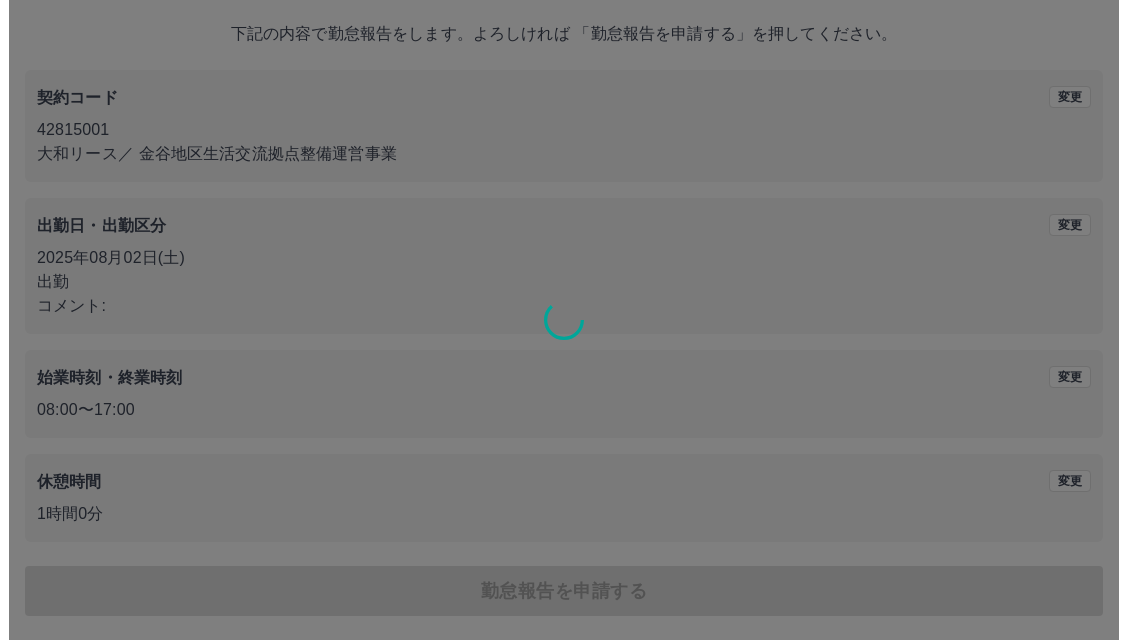 scroll, scrollTop: 0, scrollLeft: 0, axis: both 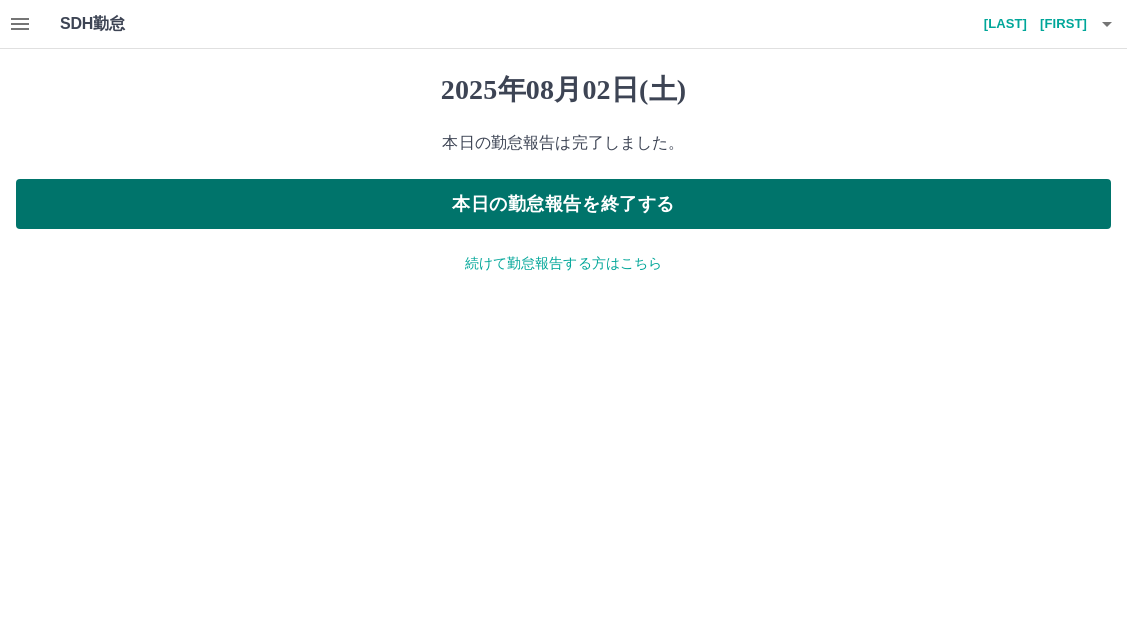 click on "本日の勤怠報告を終了する" at bounding box center [563, 204] 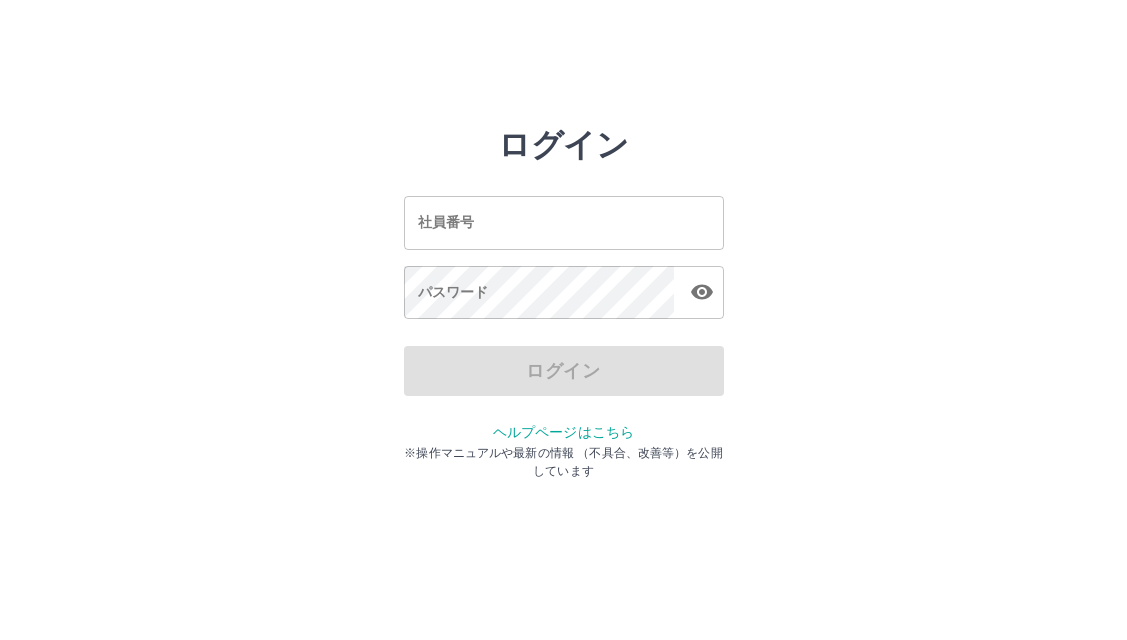 scroll, scrollTop: 0, scrollLeft: 0, axis: both 